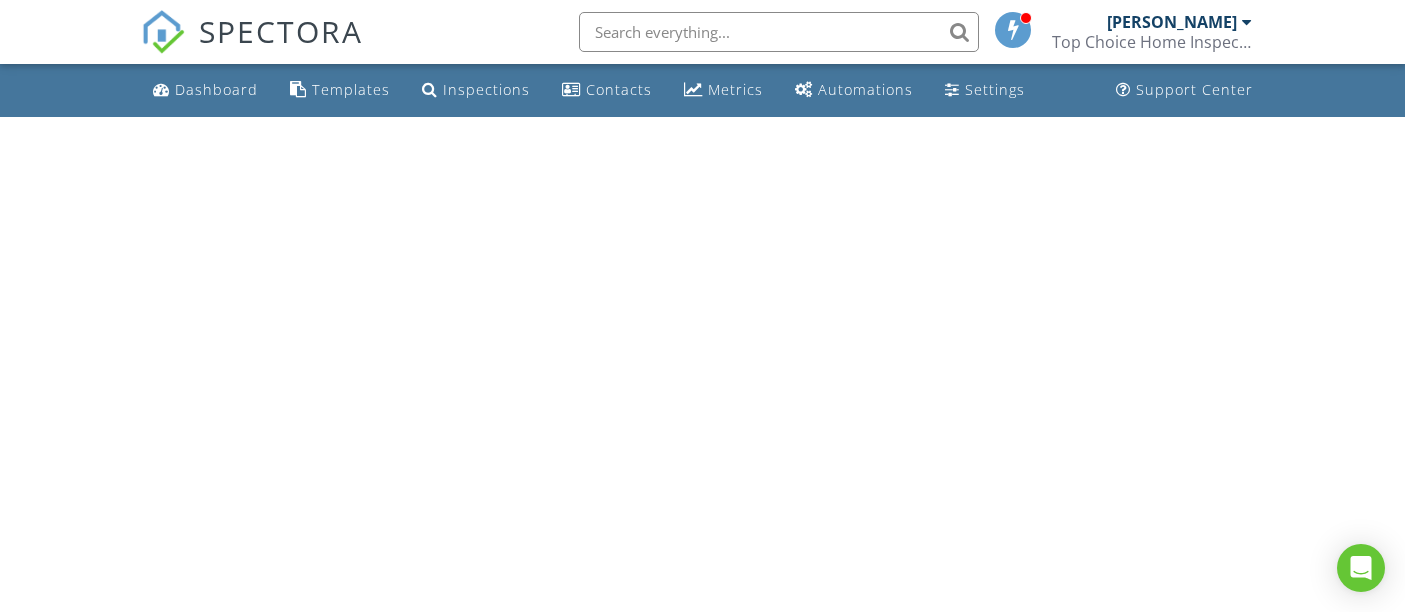 scroll, scrollTop: 0, scrollLeft: 0, axis: both 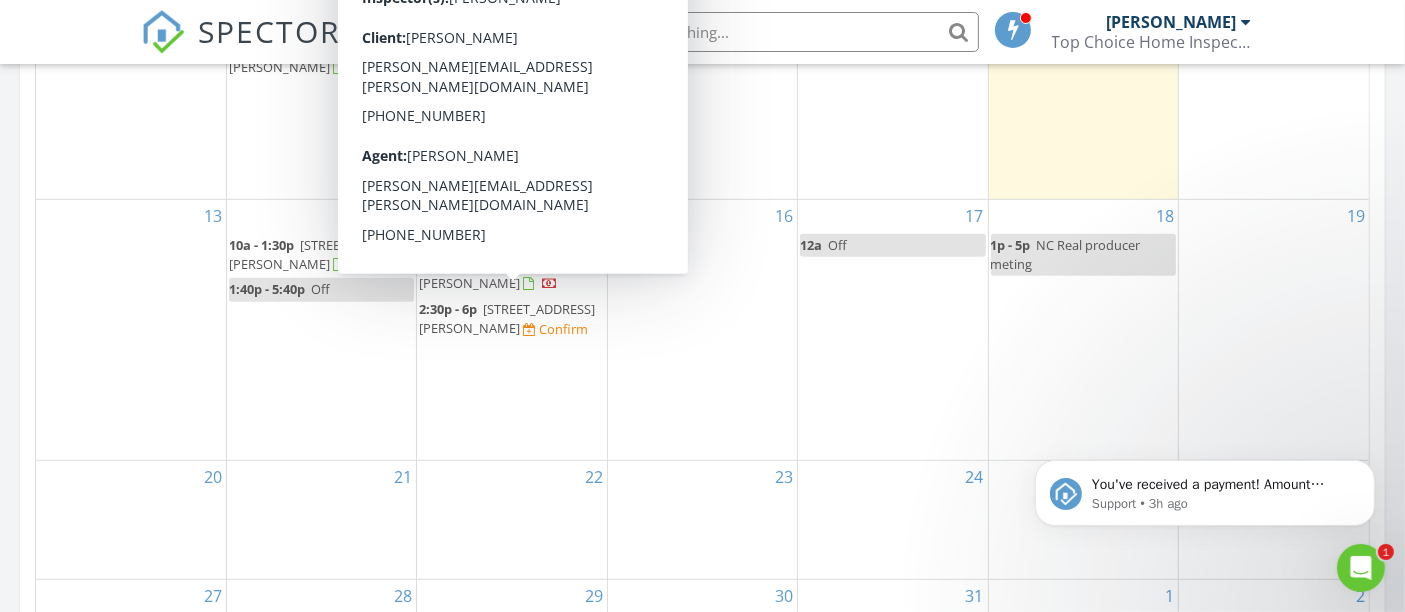 click on "212 Aubey Ln, Wake Forest 27587" at bounding box center (507, 318) 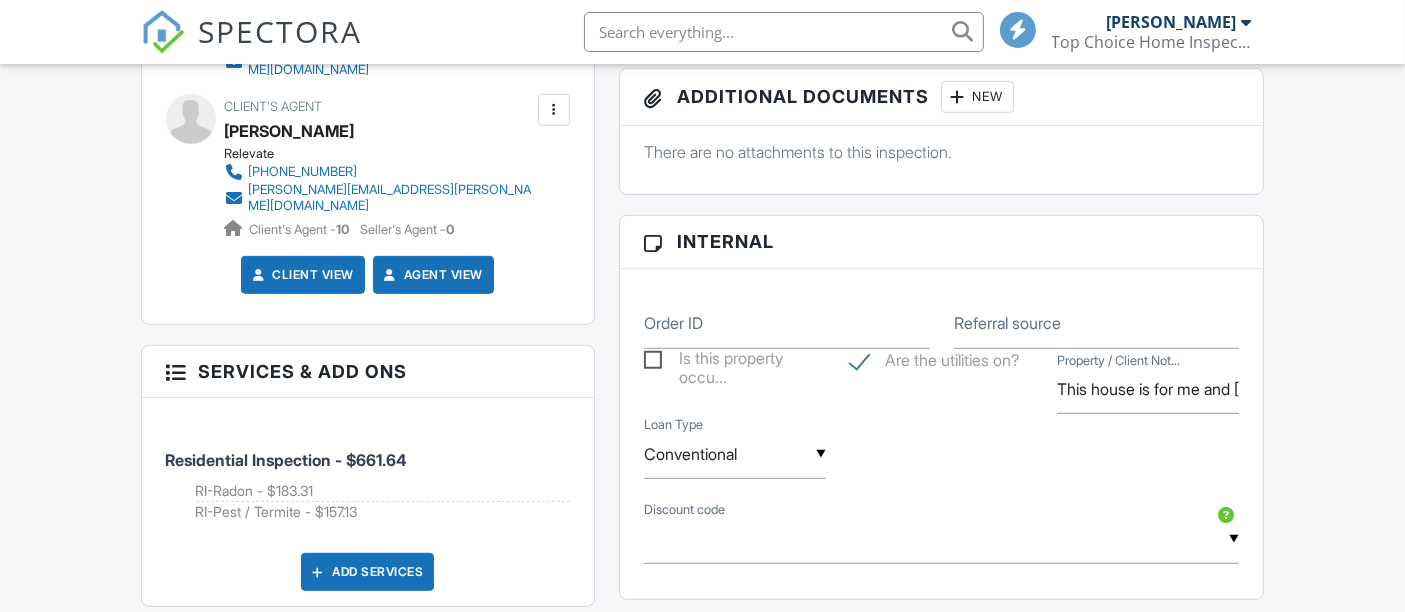 scroll, scrollTop: 1333, scrollLeft: 0, axis: vertical 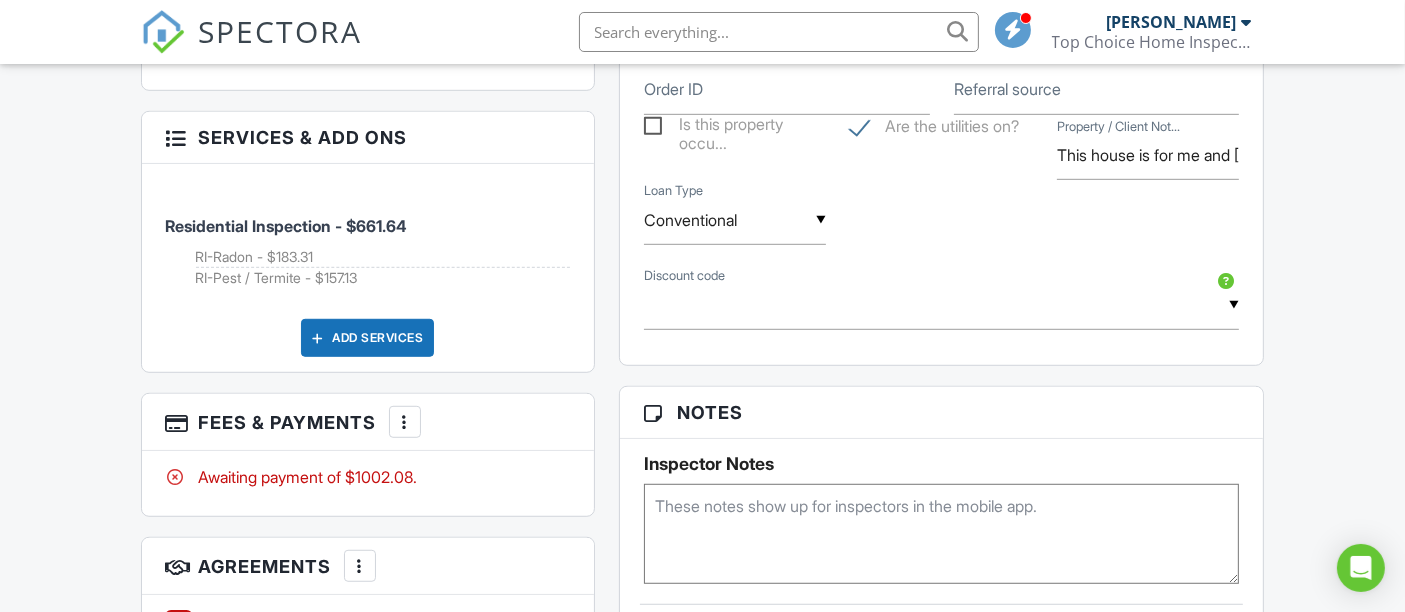 click at bounding box center [942, 305] 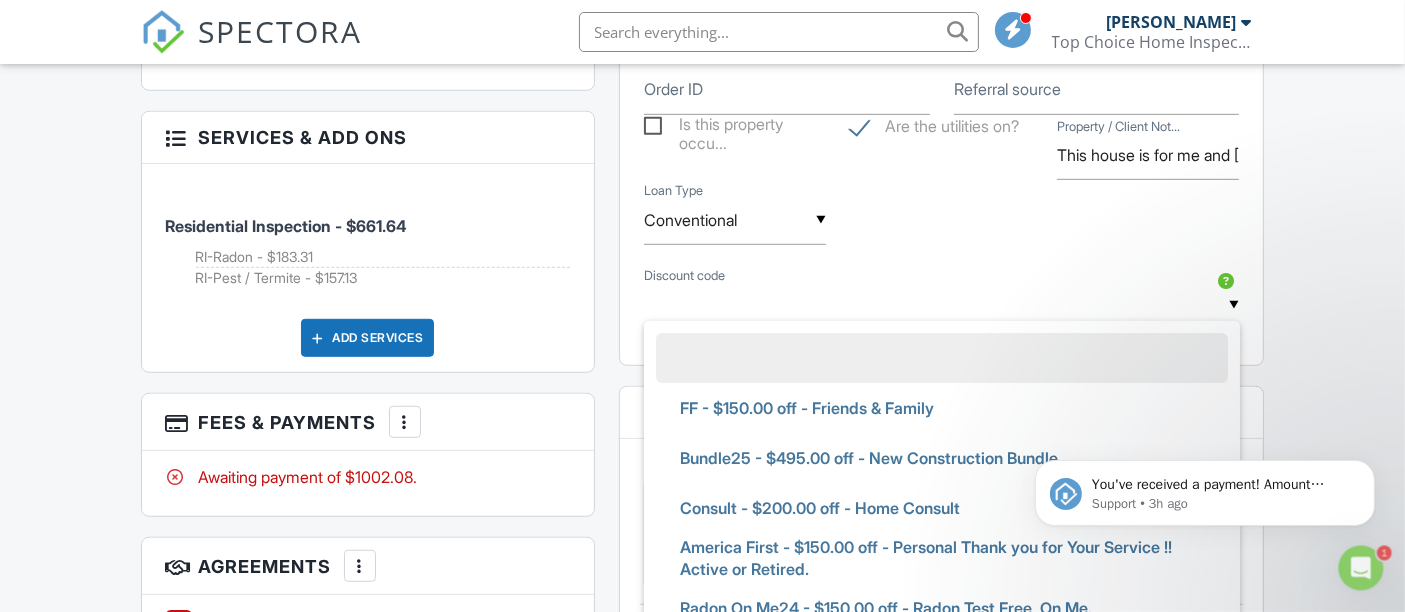 scroll, scrollTop: 0, scrollLeft: 0, axis: both 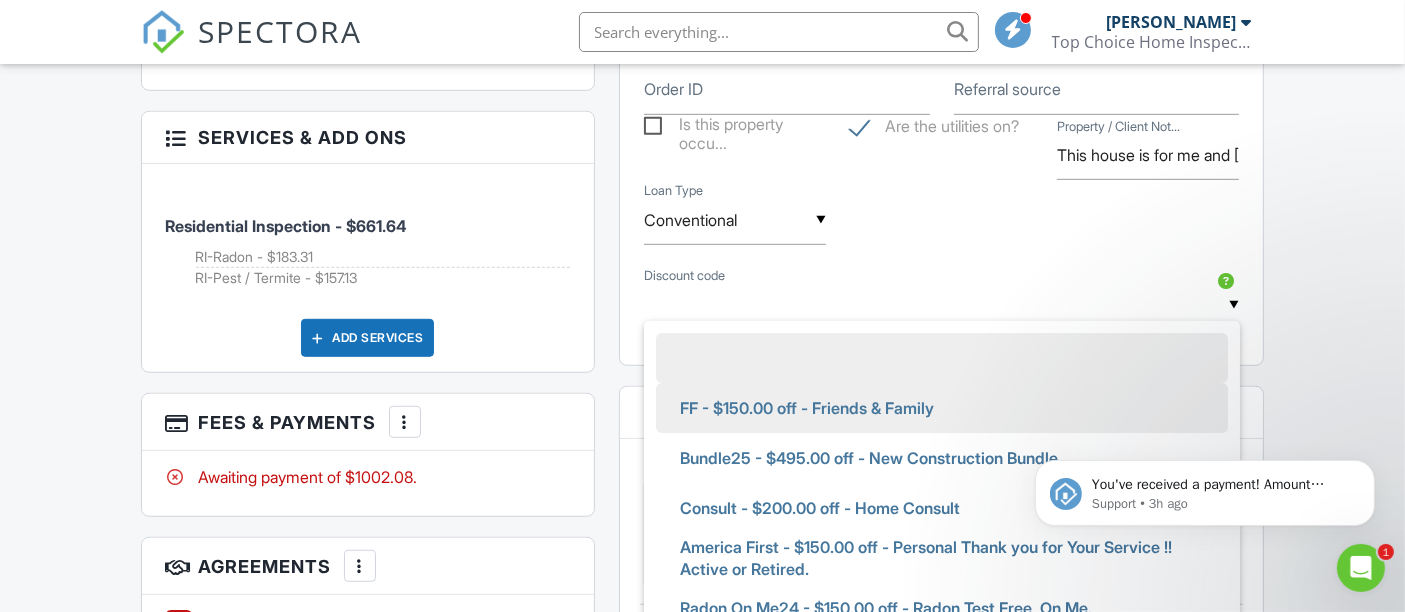 click on "FF - $150.00 off - Friends & Family" at bounding box center (807, 408) 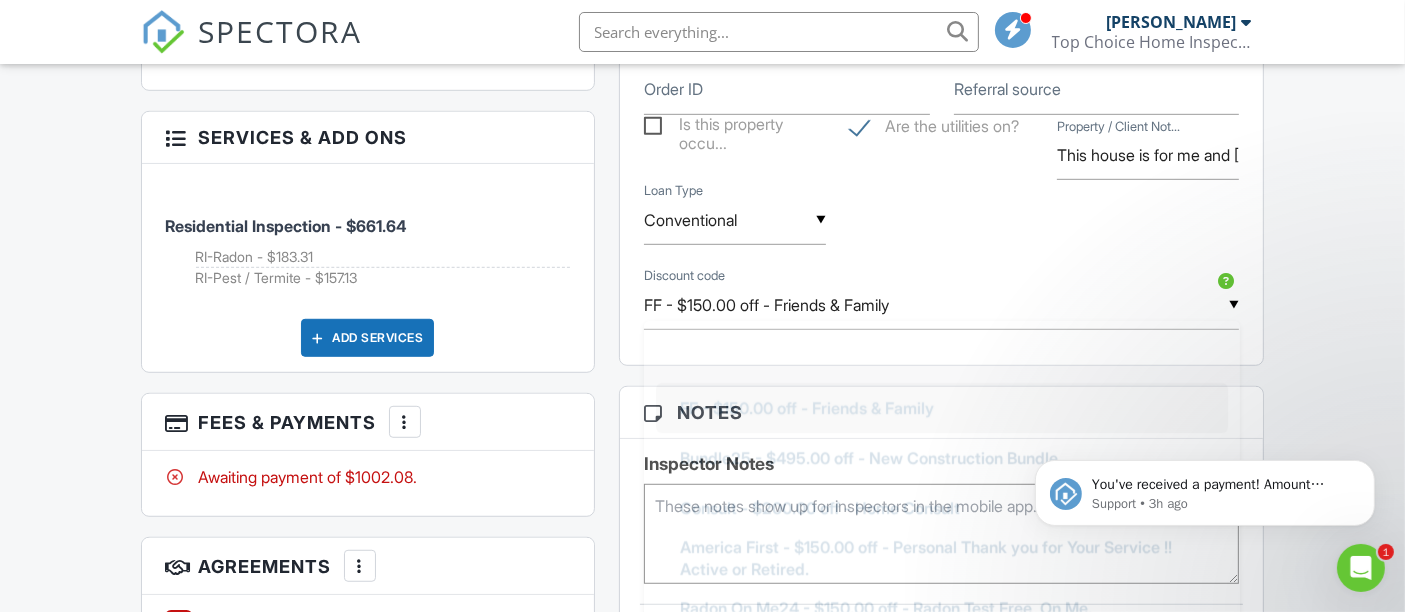 scroll, scrollTop: 62, scrollLeft: 0, axis: vertical 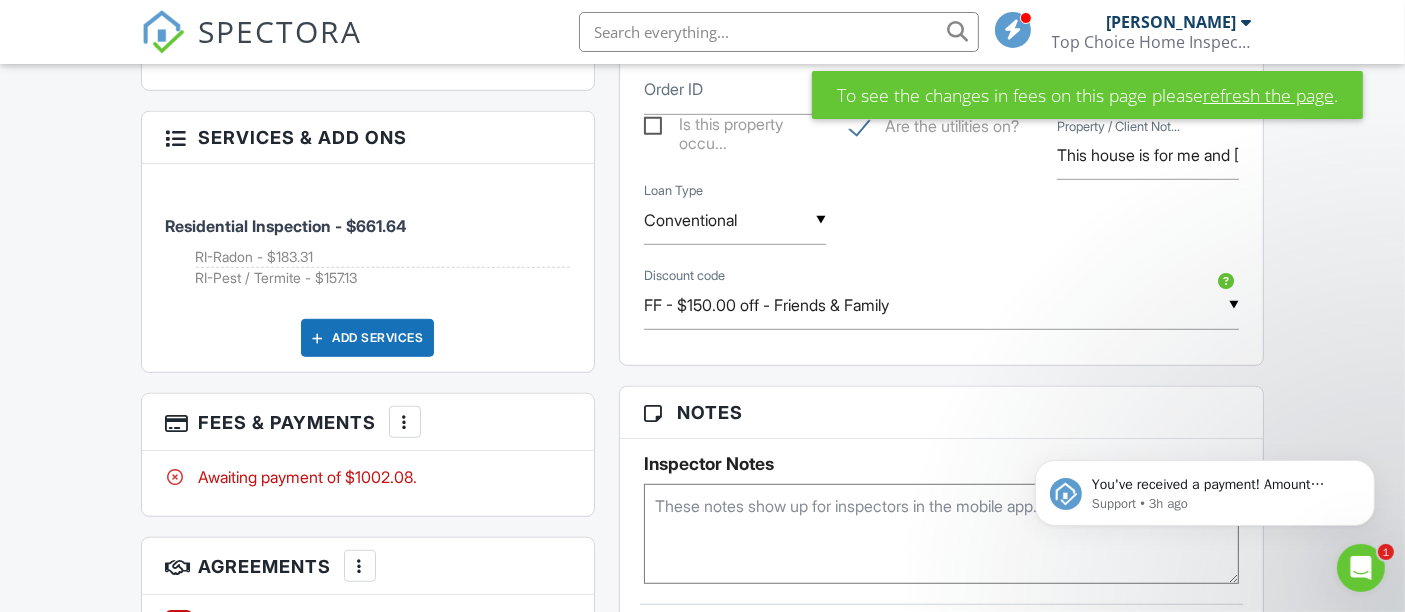 click on "refresh the page" at bounding box center (1268, 95) 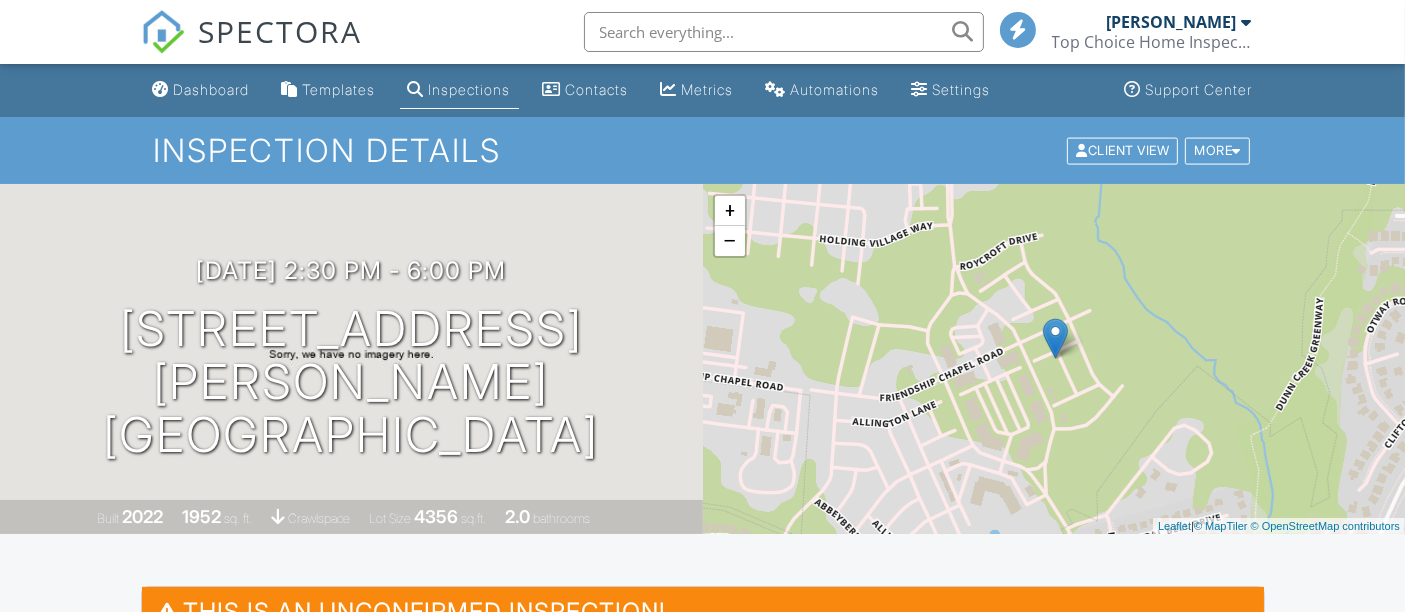 scroll, scrollTop: 1222, scrollLeft: 0, axis: vertical 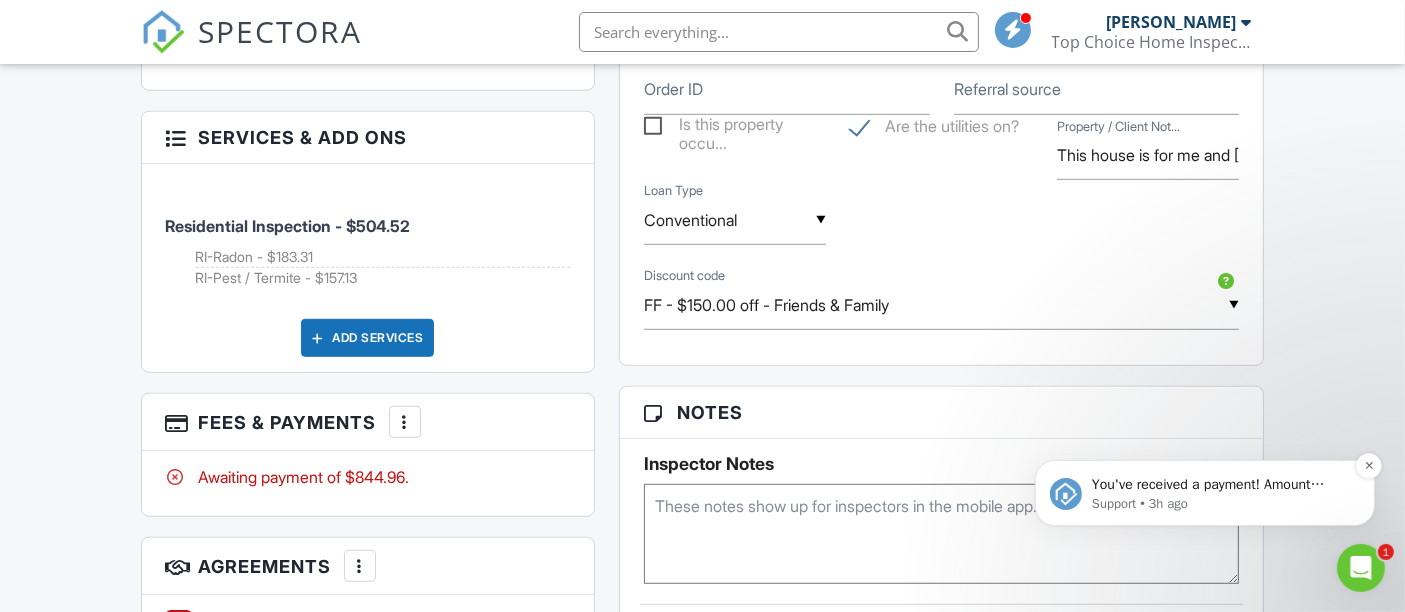 click on "You've received a payment!  Amount  $905.74  Fee  $25.21  Net  $880.53  Transaction #  pi_3RjitYK7snlDGpRF17DZL9RP  Inspection  392 Abingdon Farms Dr, Selma, NC 27576 Payouts to your bank or debit card occur on a daily basis. Each payment usually takes two business days to process. You can view your pending payout amount here. If you have any questions reach out on our chat bubble at app.spectora.com." at bounding box center (1220, 484) 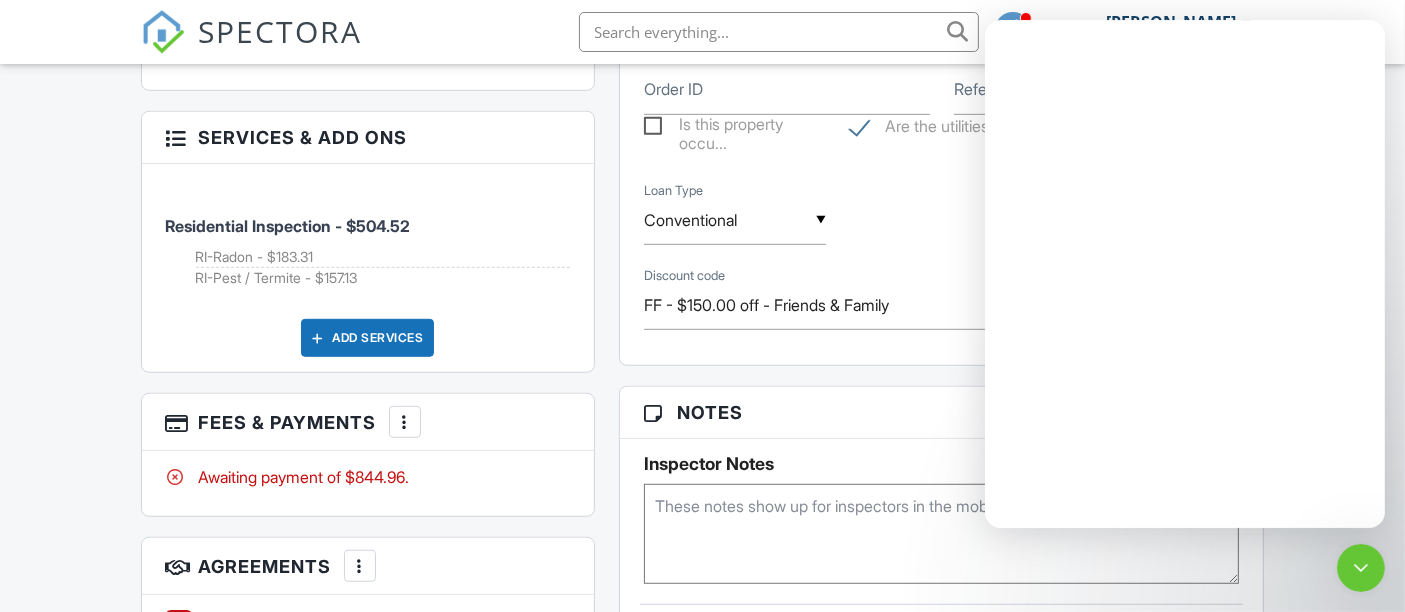 scroll, scrollTop: 0, scrollLeft: 0, axis: both 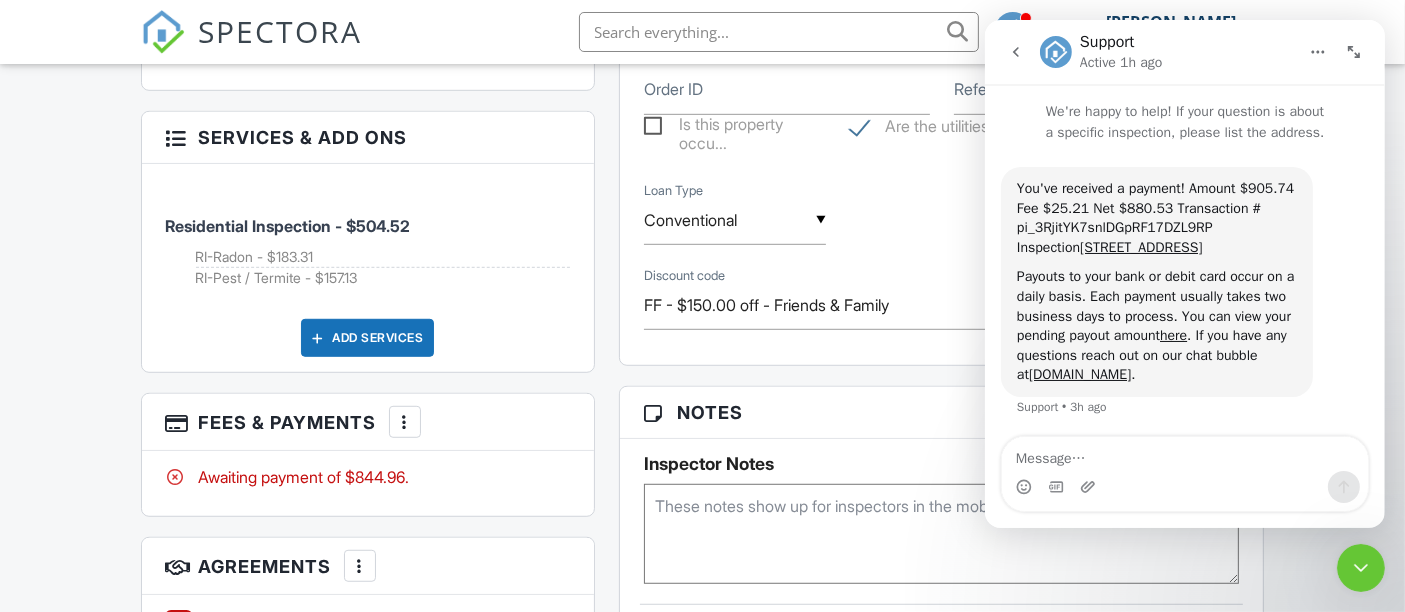 click 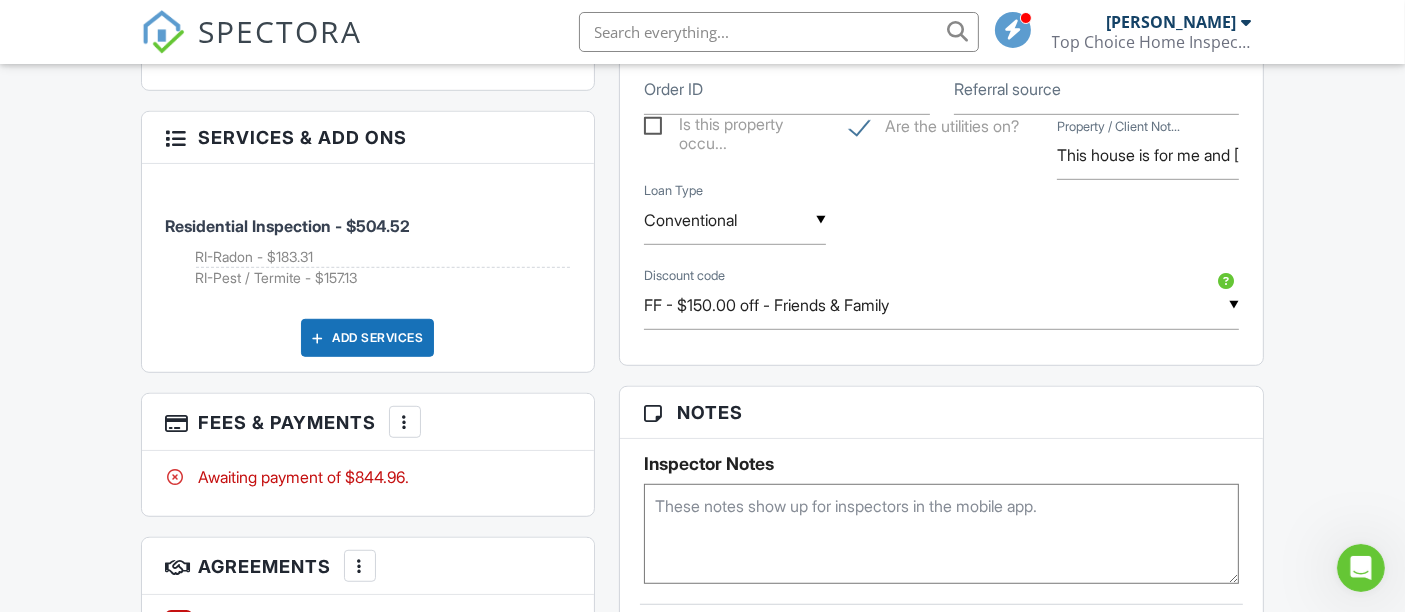 scroll, scrollTop: 0, scrollLeft: 0, axis: both 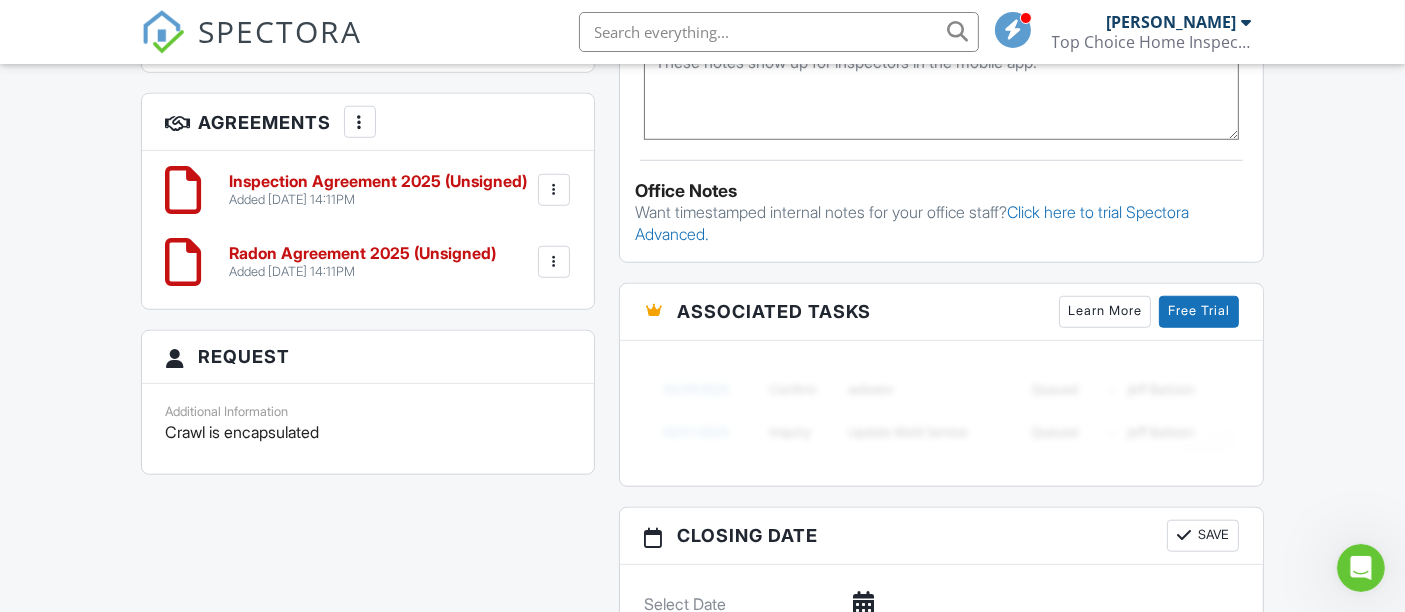 click on "Inspection Agreement 2025
(Unsigned)" at bounding box center (379, 182) 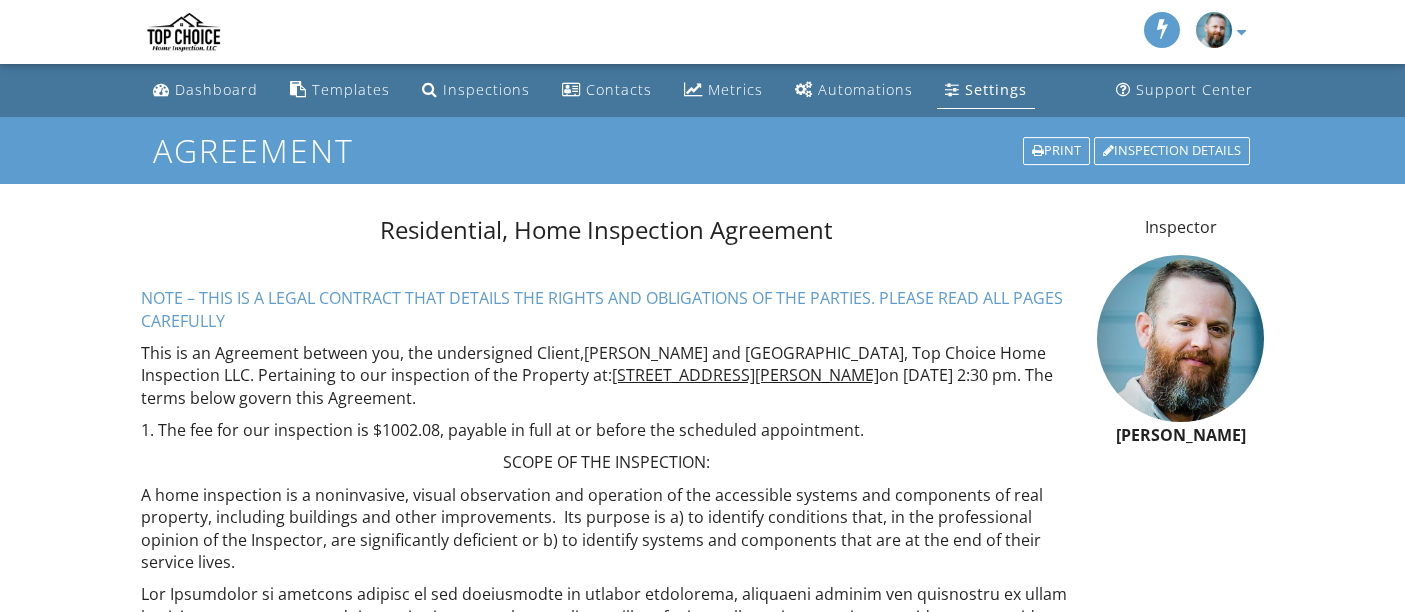 scroll, scrollTop: 0, scrollLeft: 0, axis: both 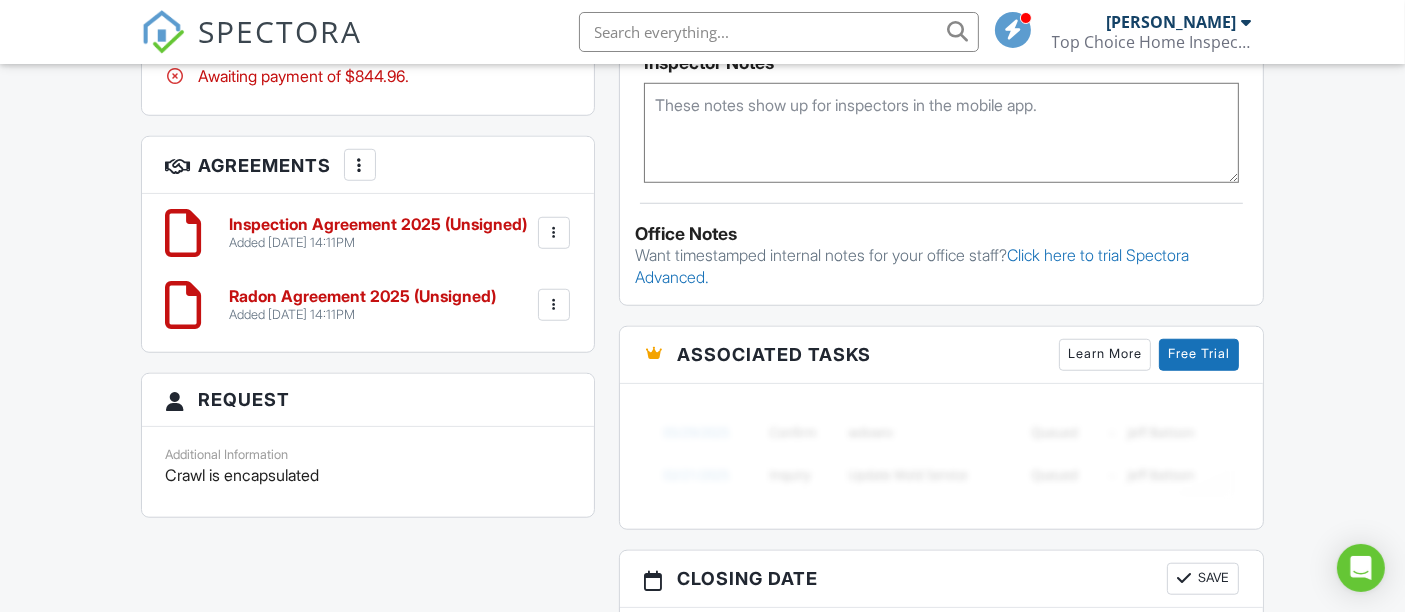click at bounding box center [554, 233] 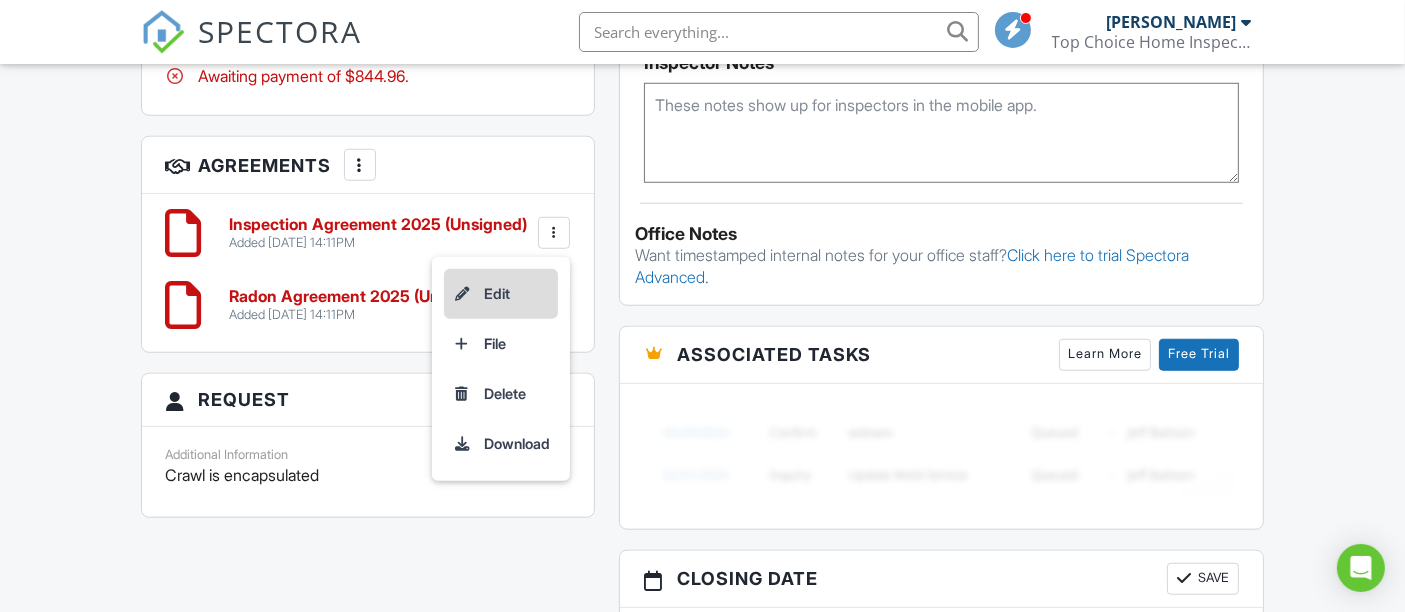click on "Edit" at bounding box center (501, 294) 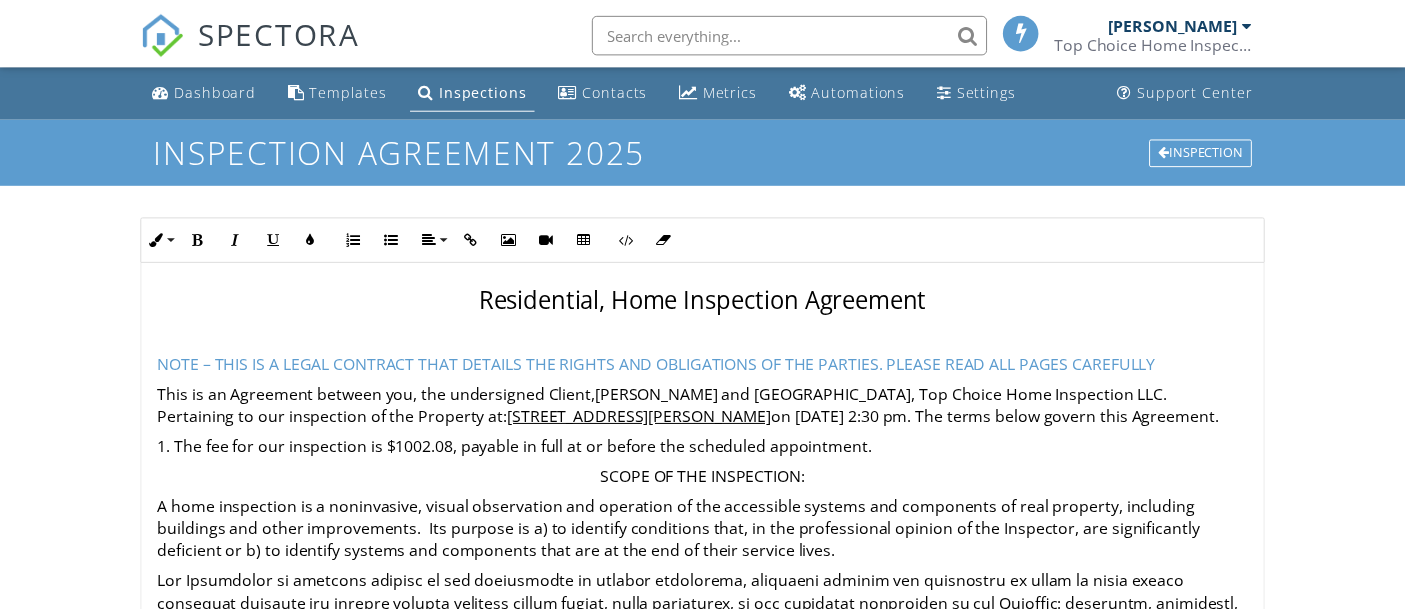 scroll, scrollTop: 0, scrollLeft: 0, axis: both 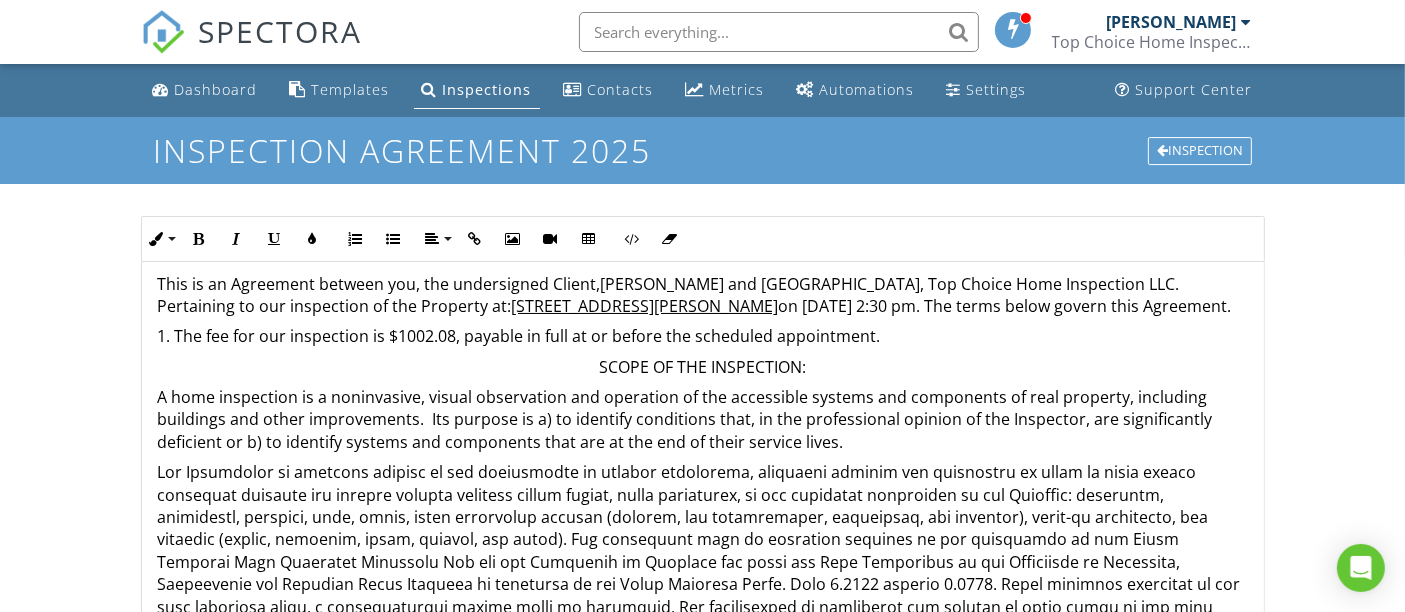 click on "1. The fee for our inspection is $1002.08, payable in full at or before the scheduled appointment." at bounding box center (703, 336) 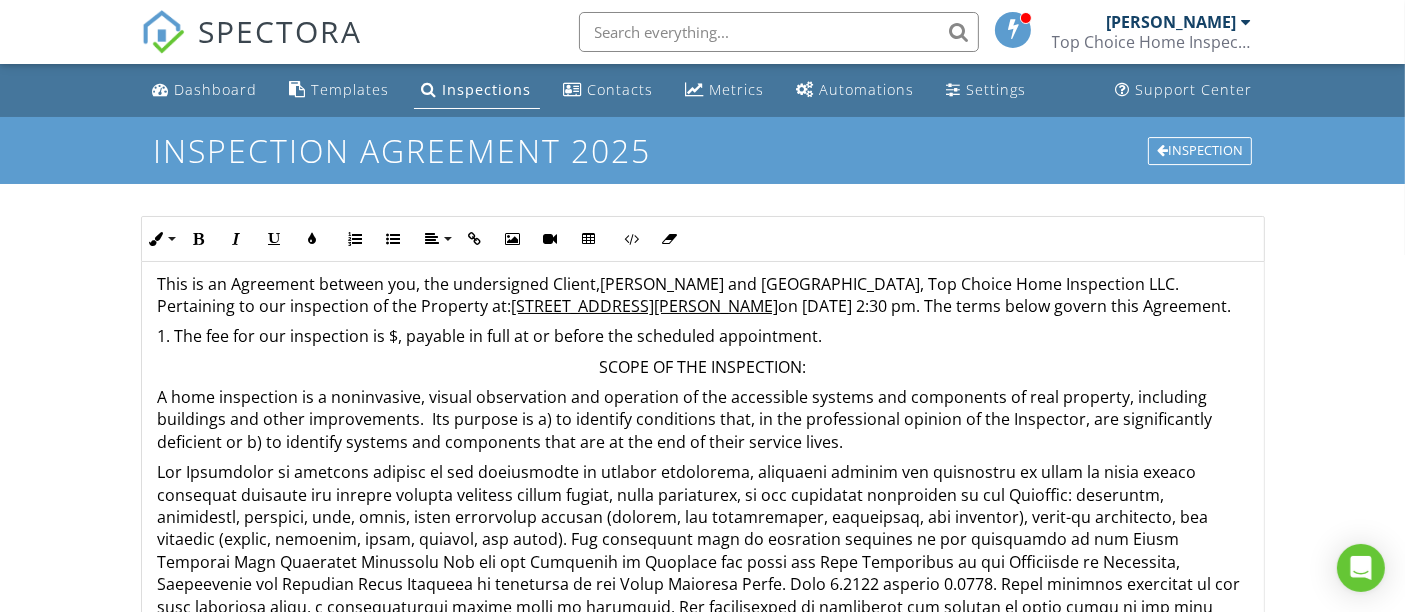 type 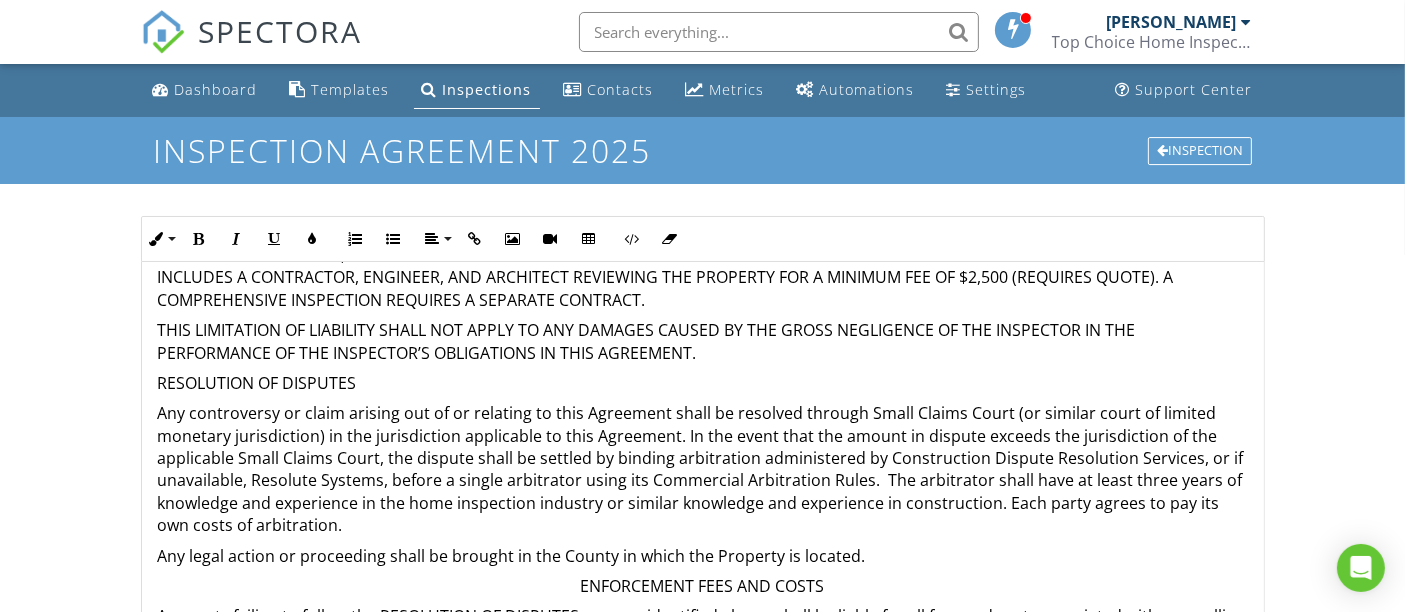 scroll, scrollTop: 2517, scrollLeft: 0, axis: vertical 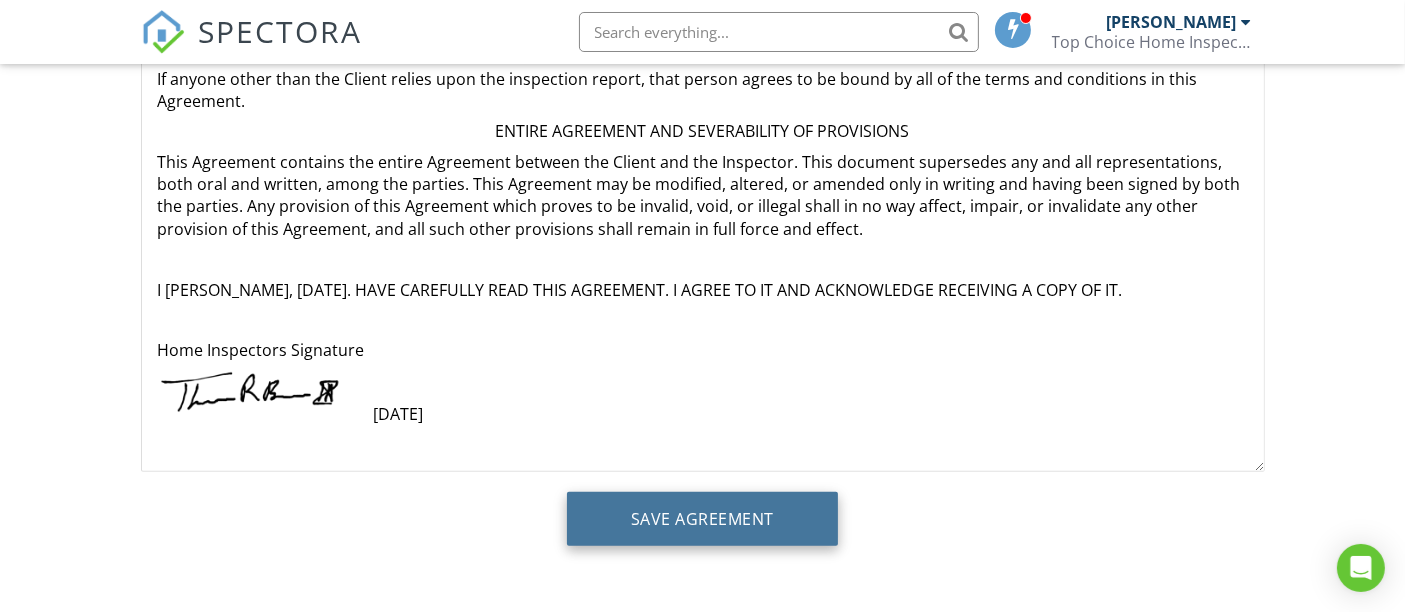 click on "Save Agreement" at bounding box center [702, 519] 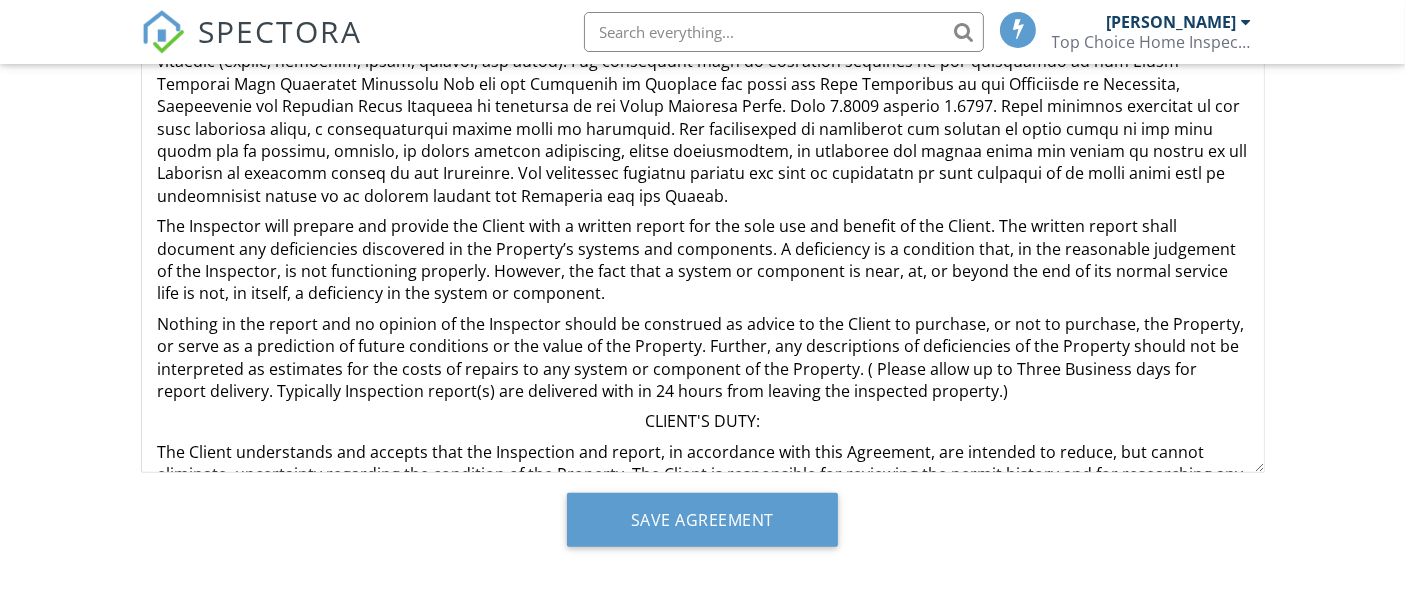 scroll, scrollTop: 0, scrollLeft: 0, axis: both 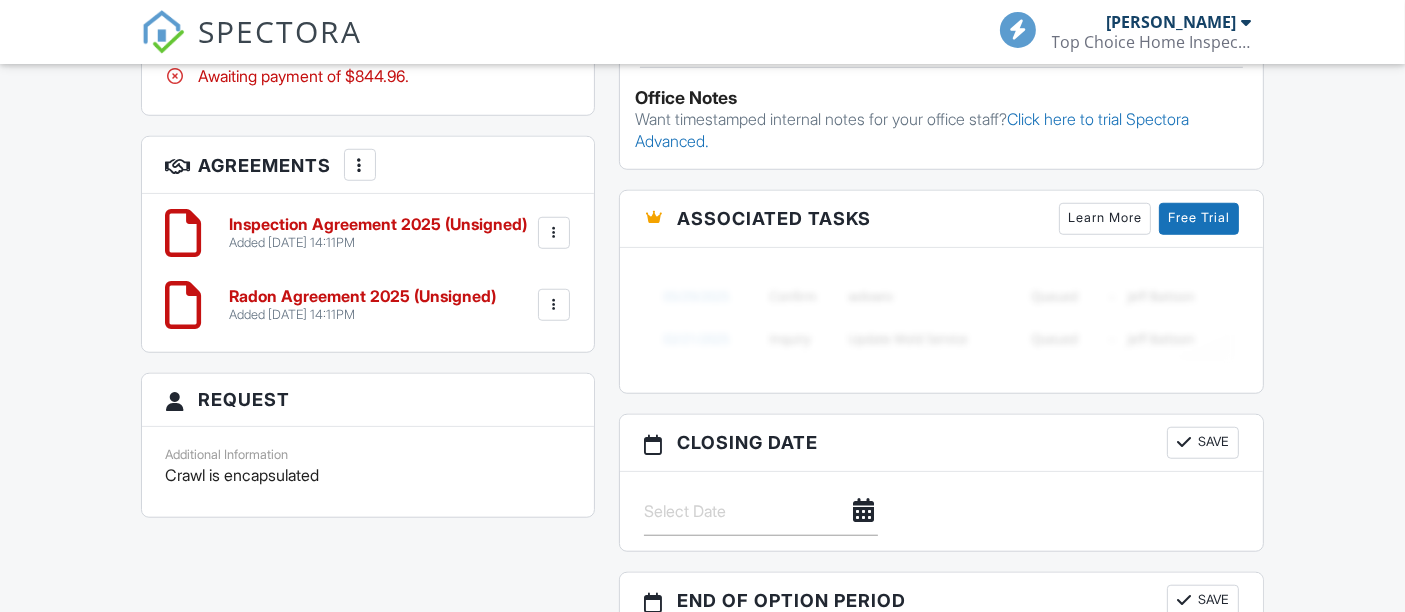 click on "Inspection Agreement 2025
(Unsigned)" at bounding box center (379, 225) 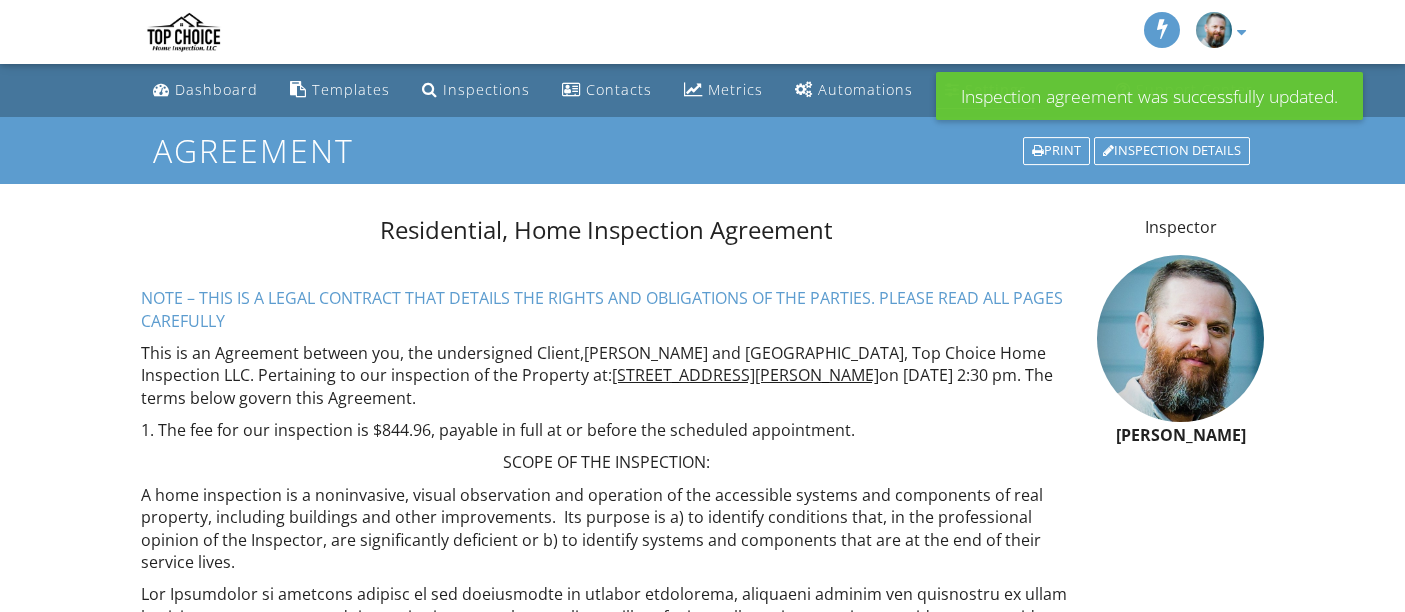 scroll, scrollTop: 0, scrollLeft: 0, axis: both 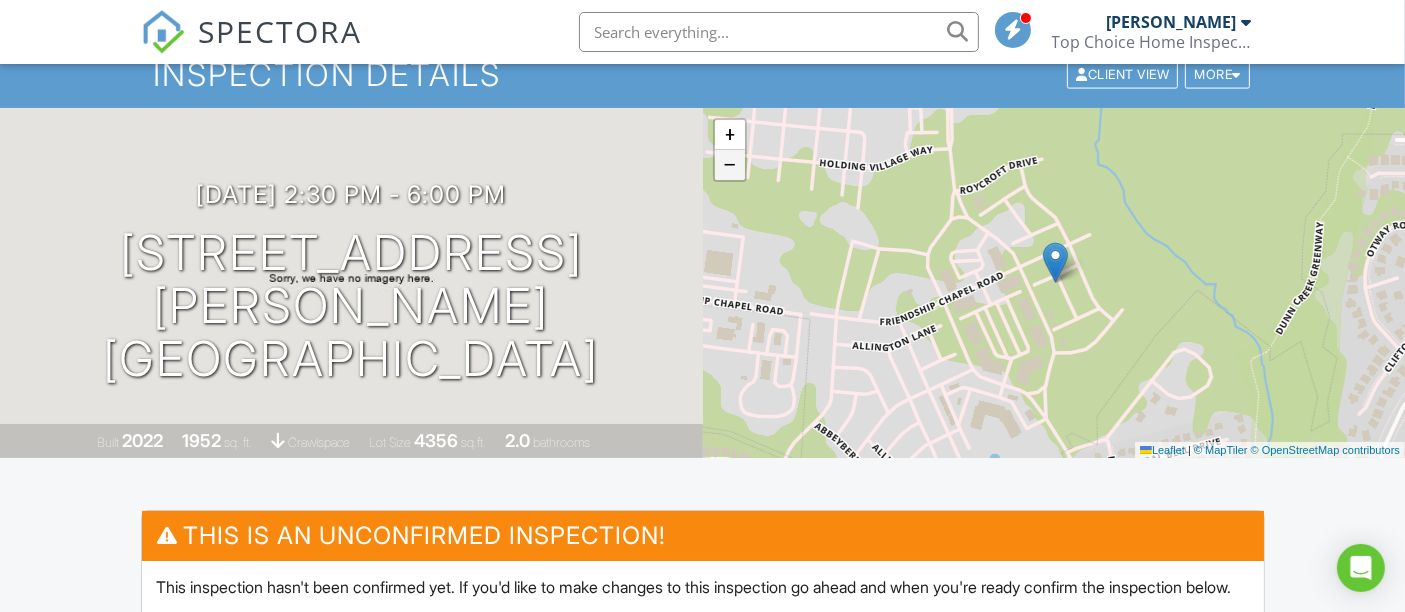 click on "−" at bounding box center (730, 165) 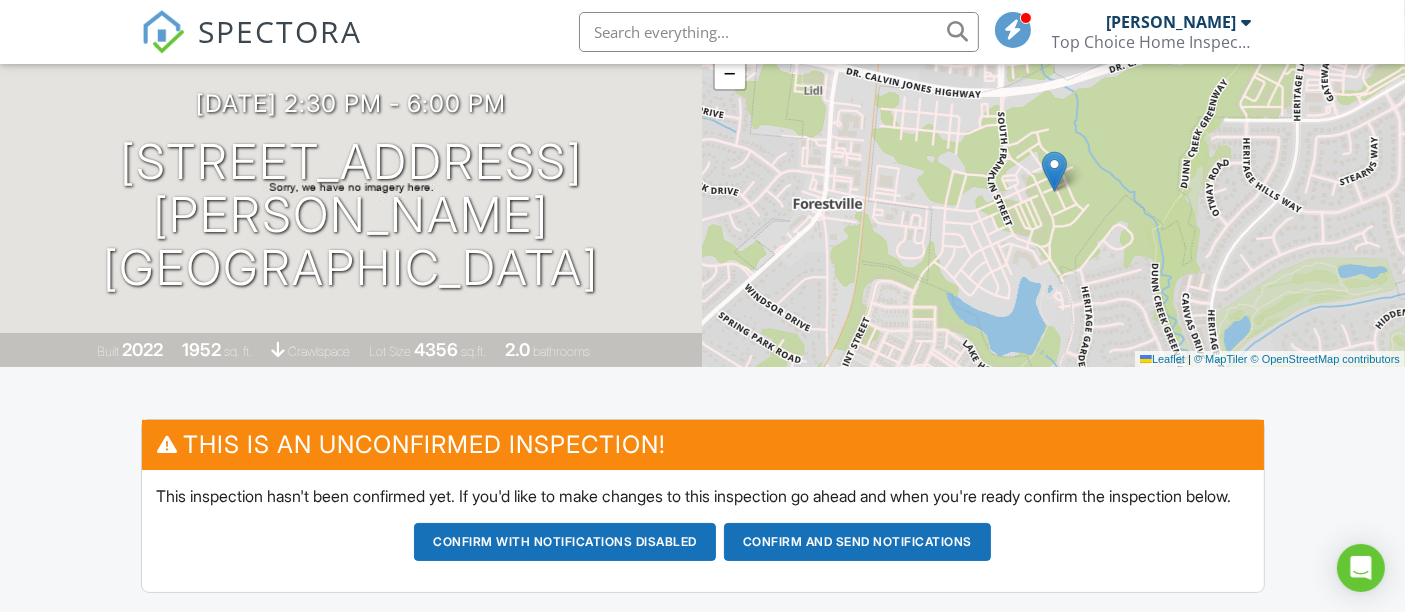 scroll, scrollTop: 298, scrollLeft: 0, axis: vertical 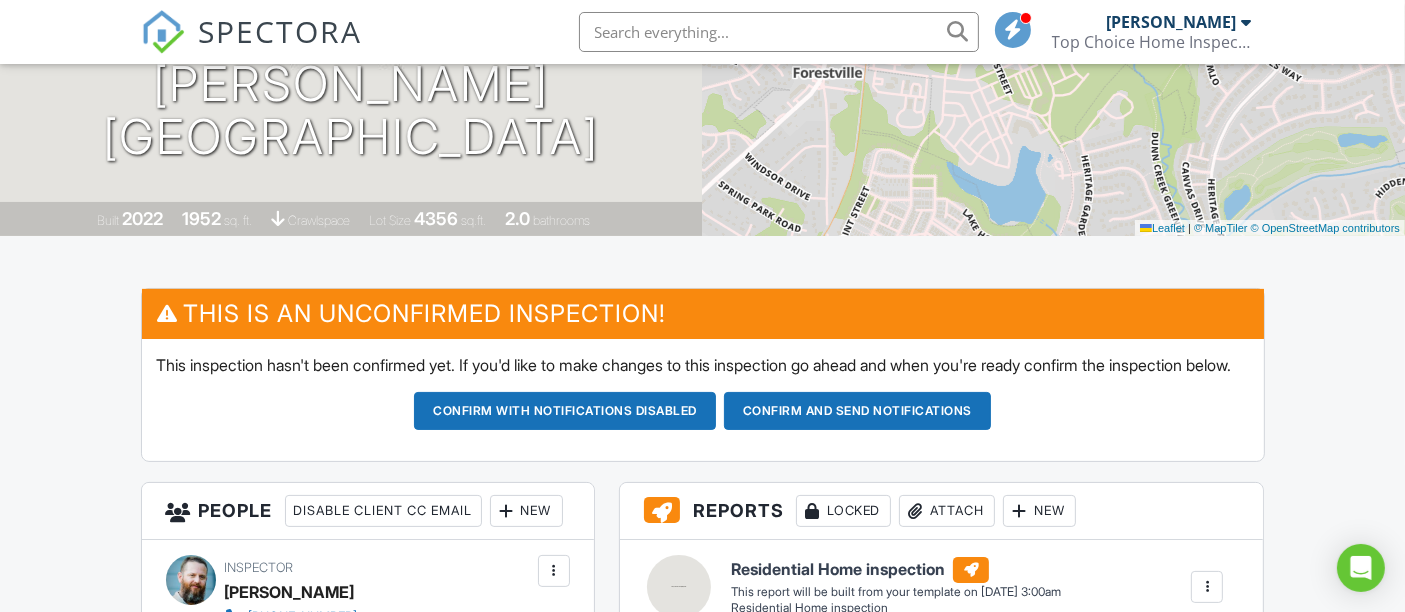 click on "Confirm and send notifications" at bounding box center (565, 411) 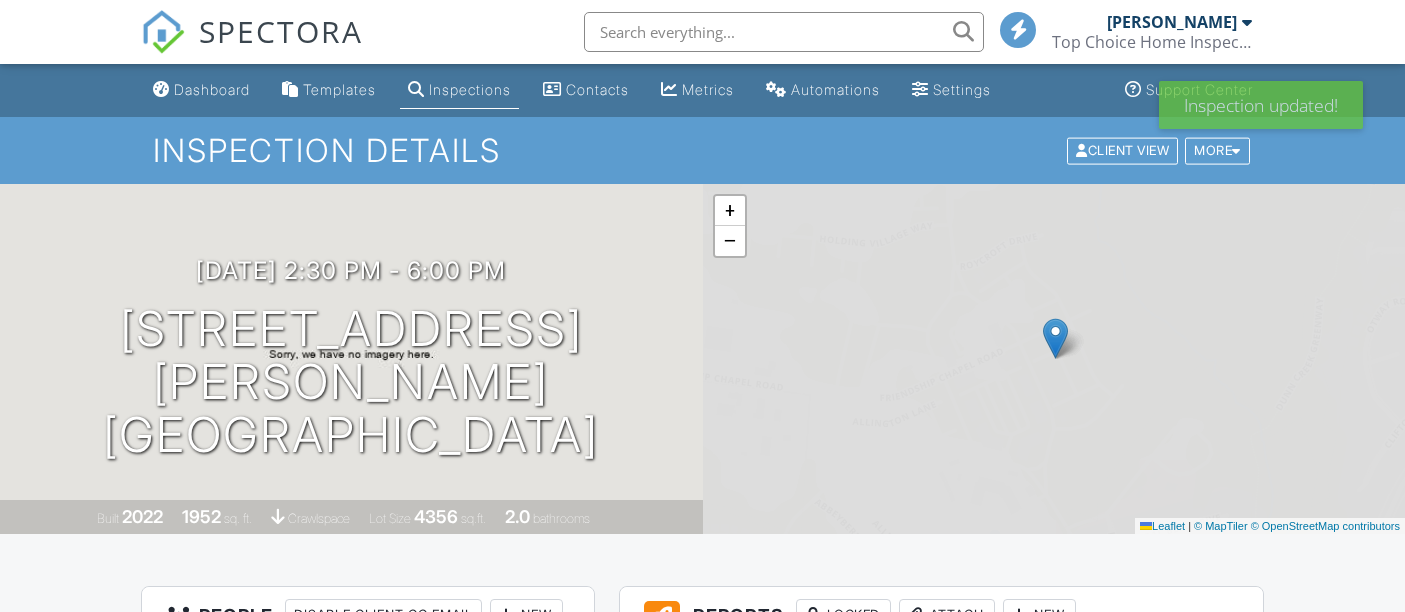scroll, scrollTop: 0, scrollLeft: 0, axis: both 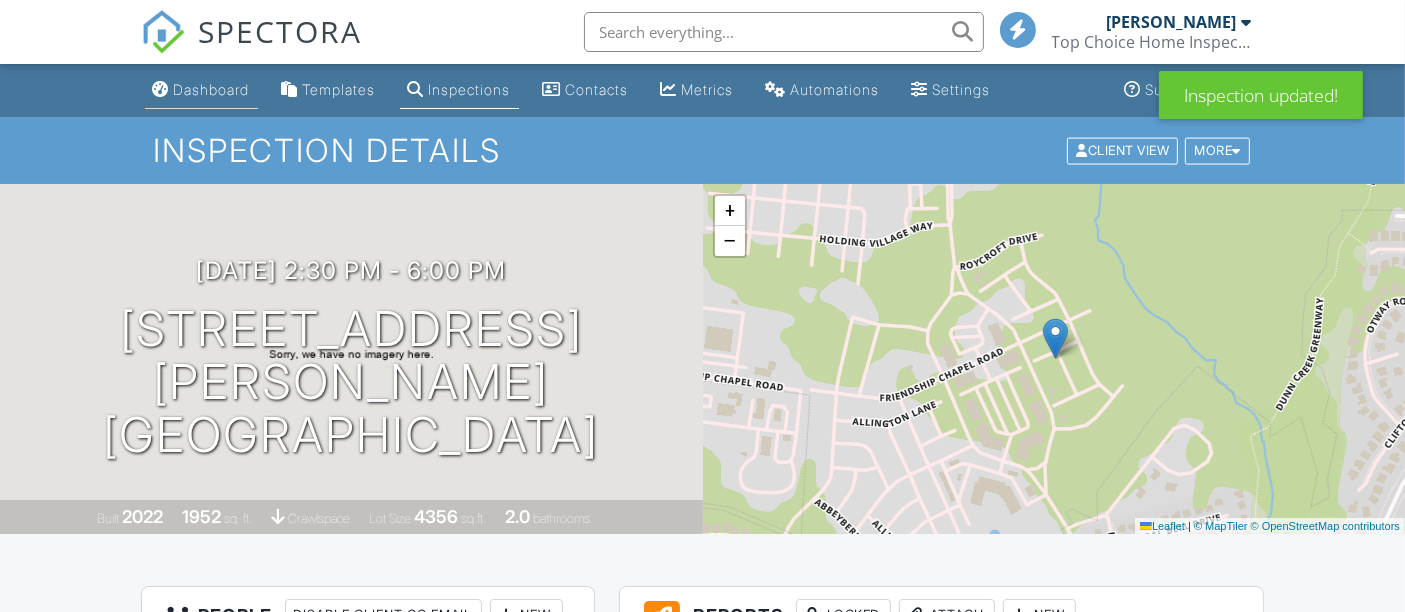 click on "Dashboard" at bounding box center [212, 89] 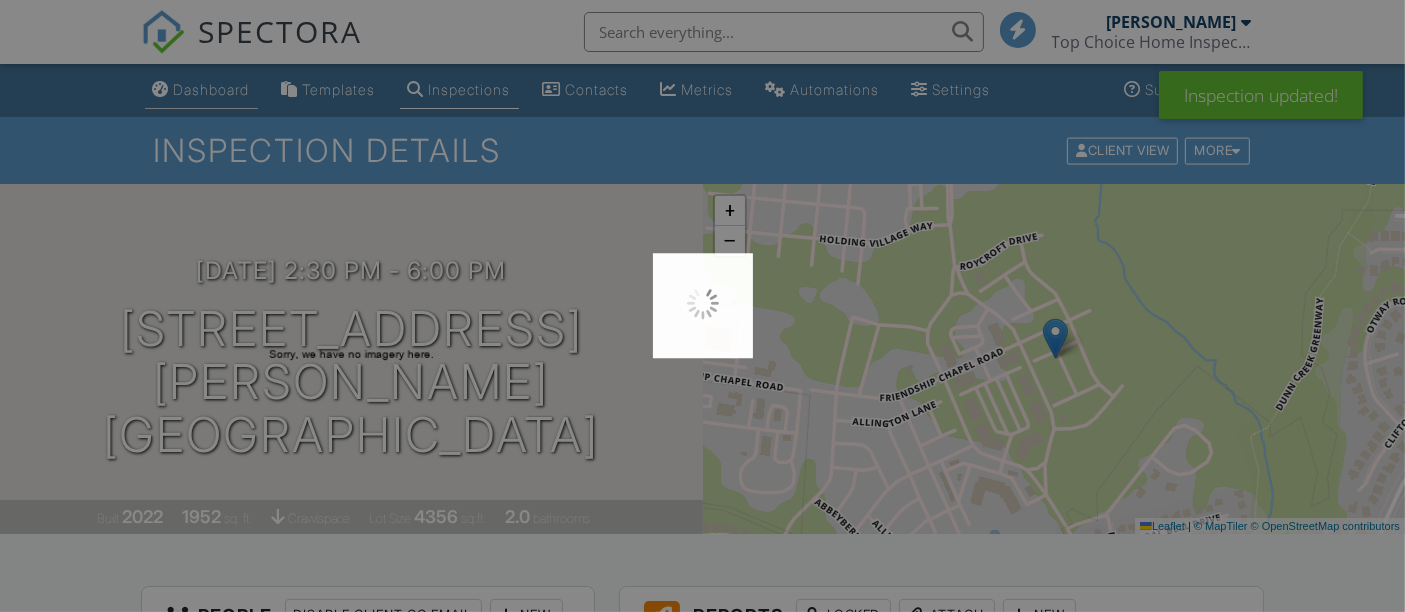 scroll, scrollTop: 0, scrollLeft: 0, axis: both 